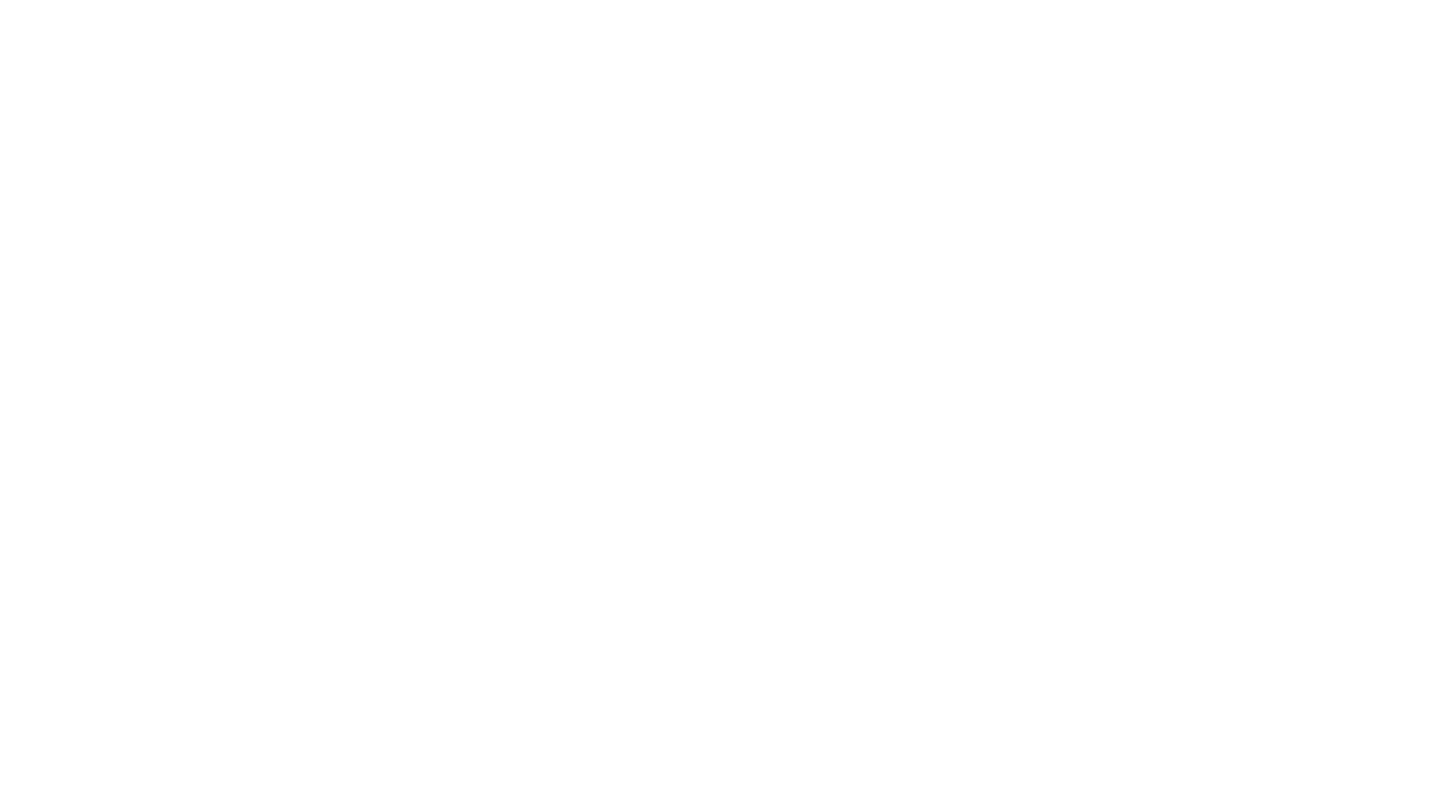 scroll, scrollTop: 0, scrollLeft: 0, axis: both 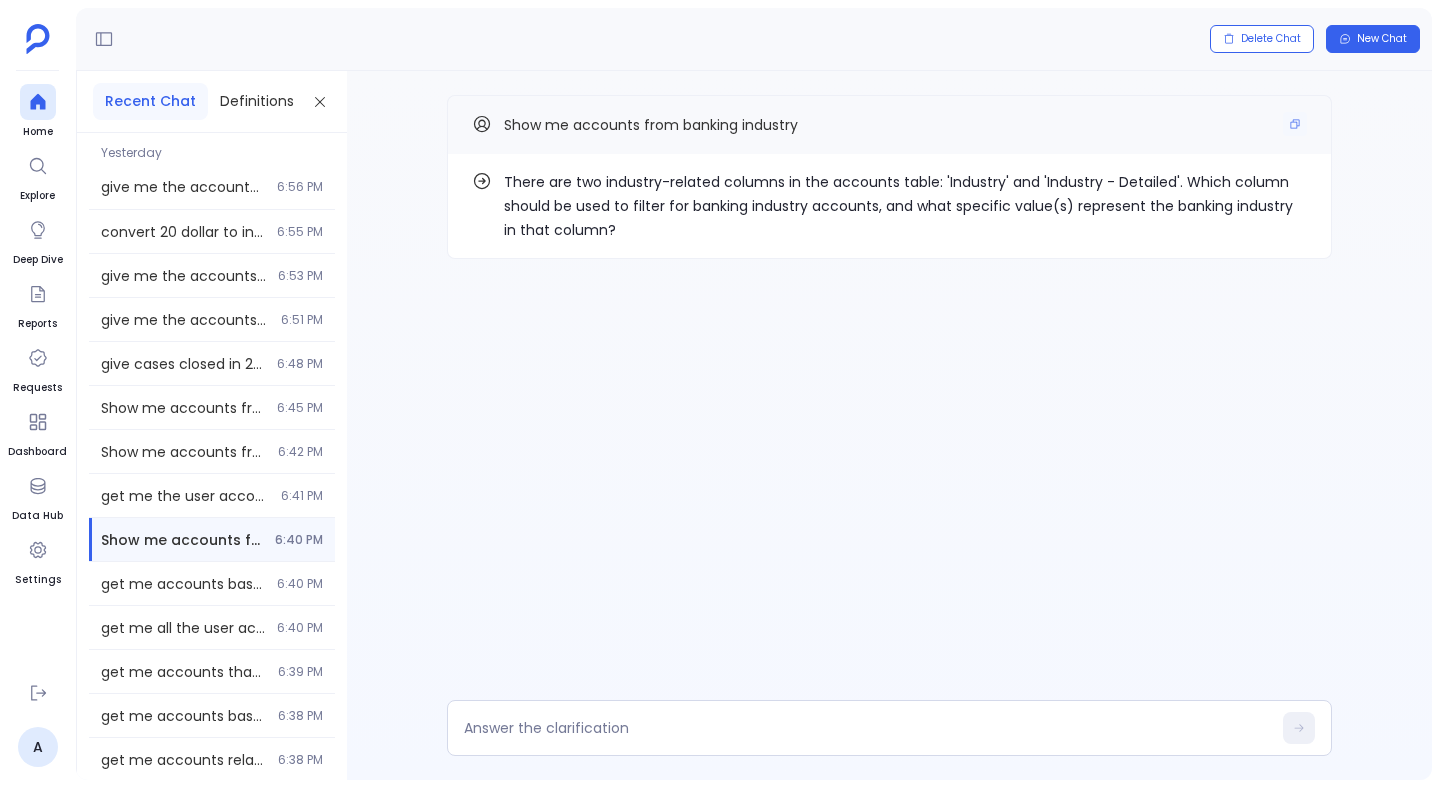 click on "Show me accounts from banking industry" at bounding box center [651, 125] 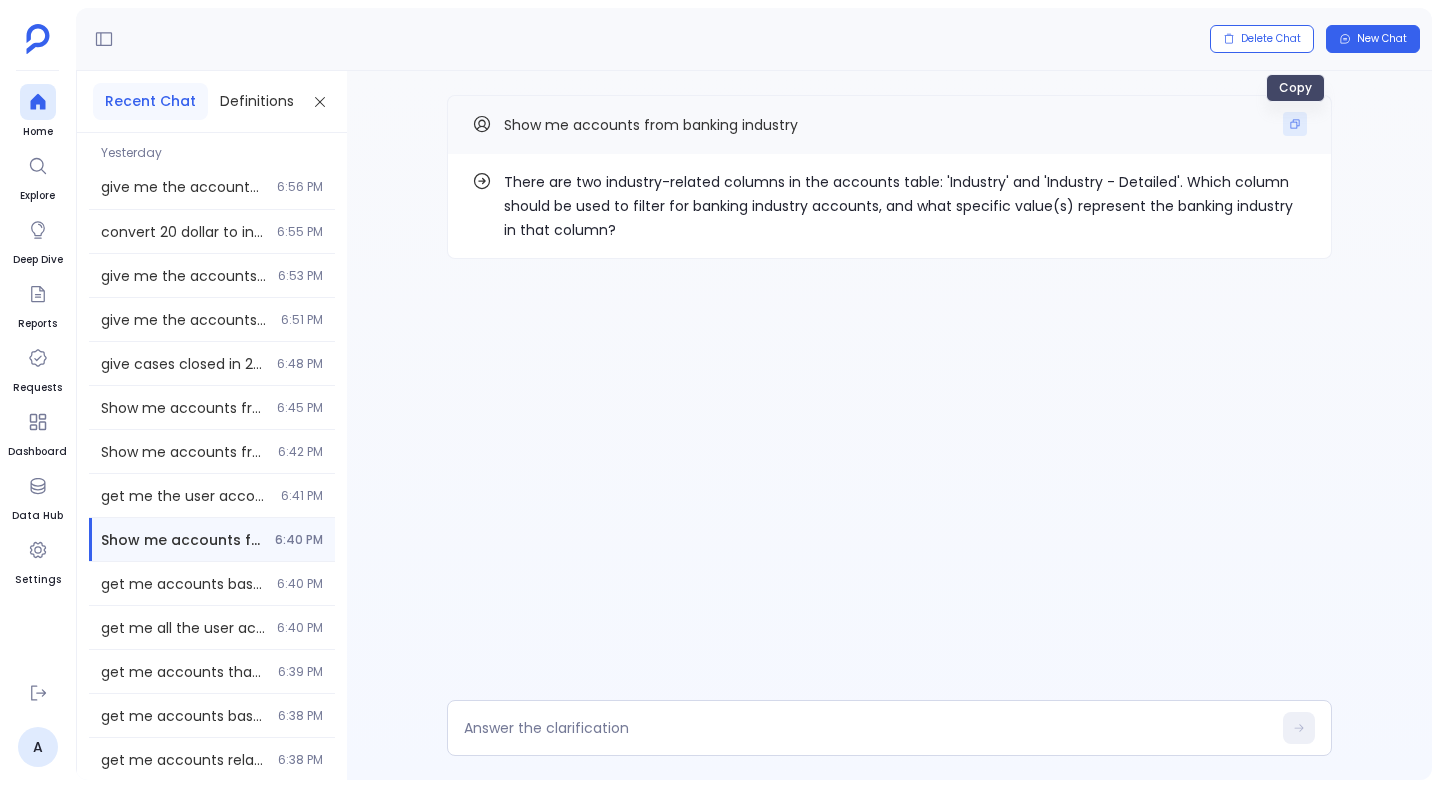 click 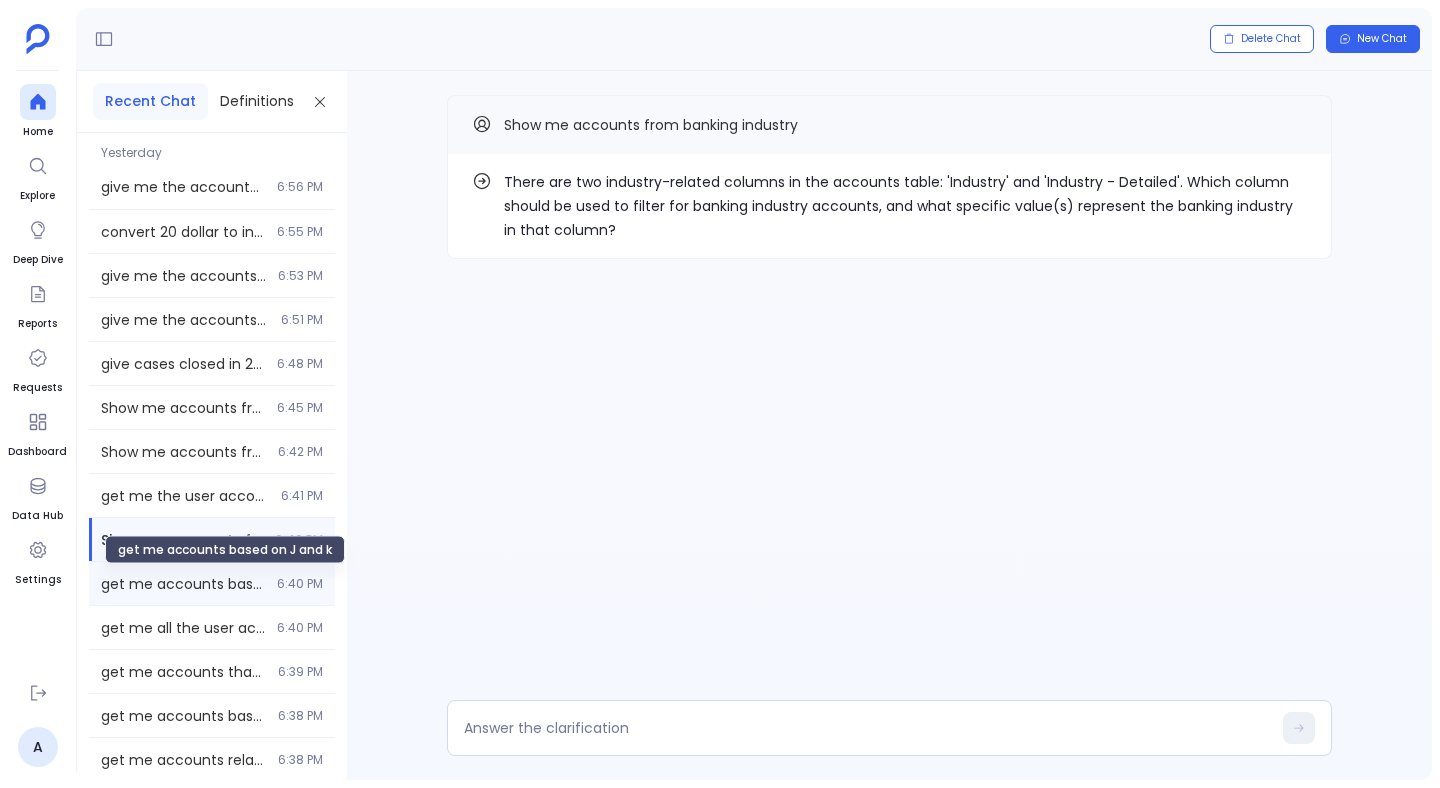 click on "get me accounts based on J and k" at bounding box center (183, 584) 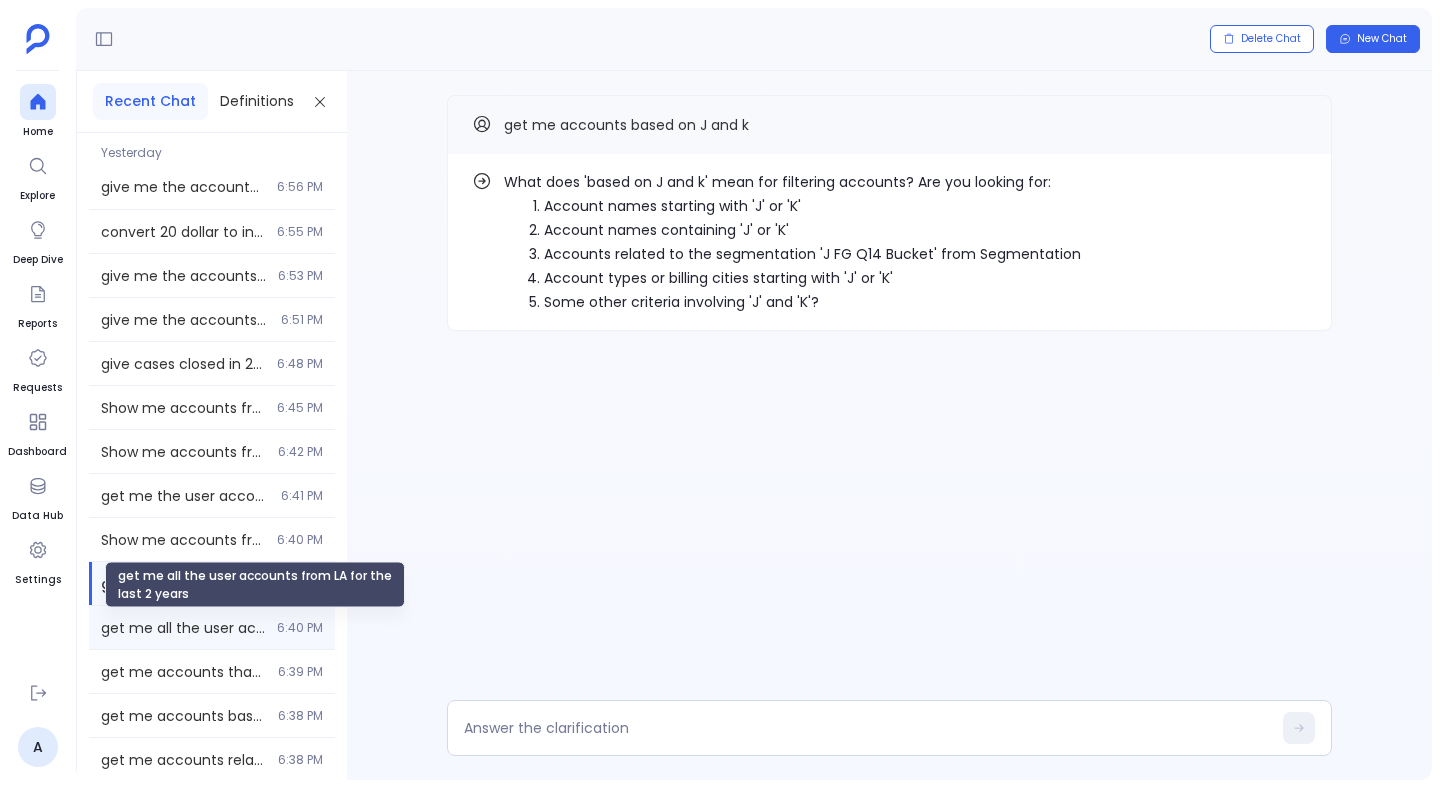 click on "get me all the user accounts from LA for the last 2 years" at bounding box center (183, 628) 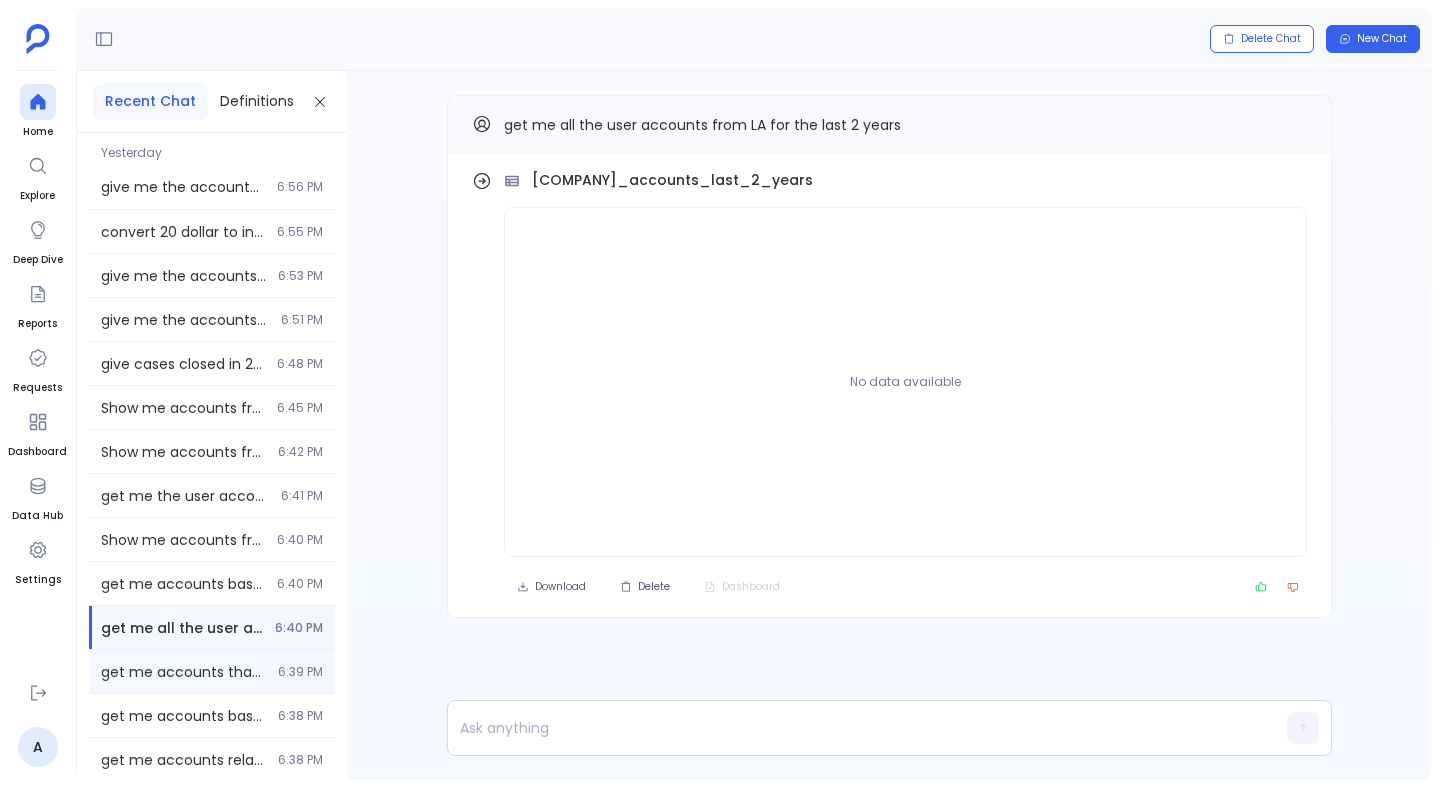 click on "get me accounts that used by citi bank [TIME]" at bounding box center (212, 671) 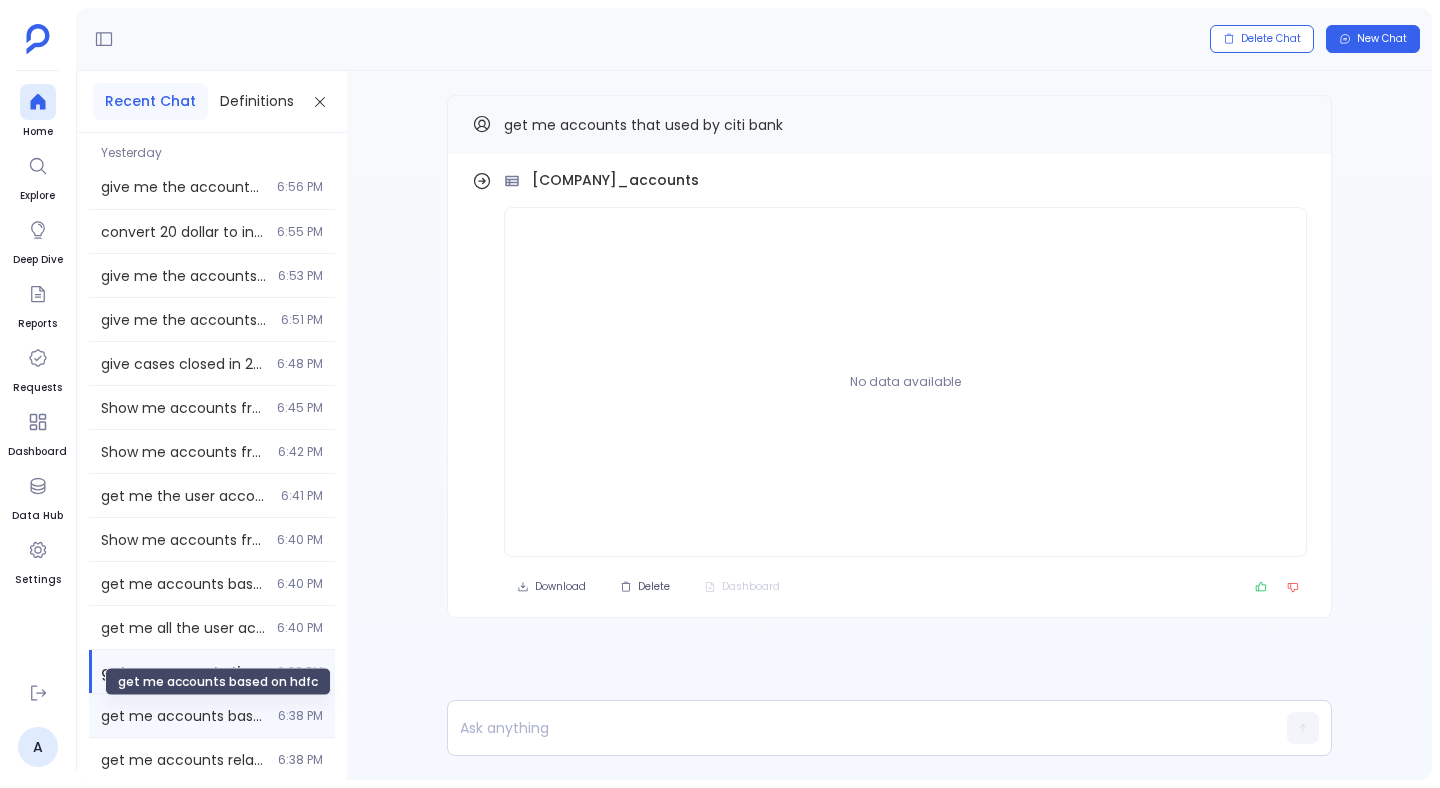 click on "get me accounts based on hdfc" at bounding box center [183, 716] 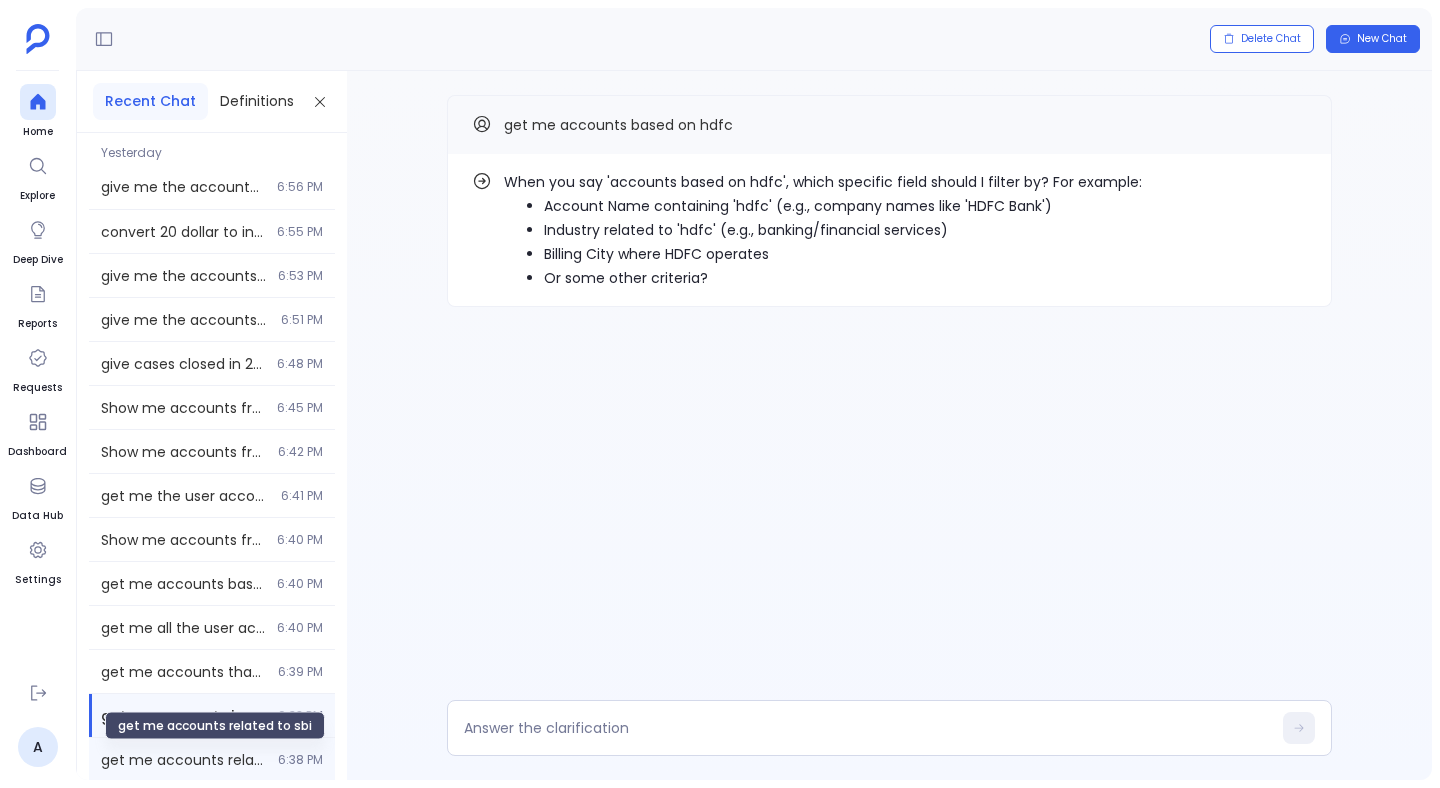 click on "get me accounts related to sbi" at bounding box center (183, 760) 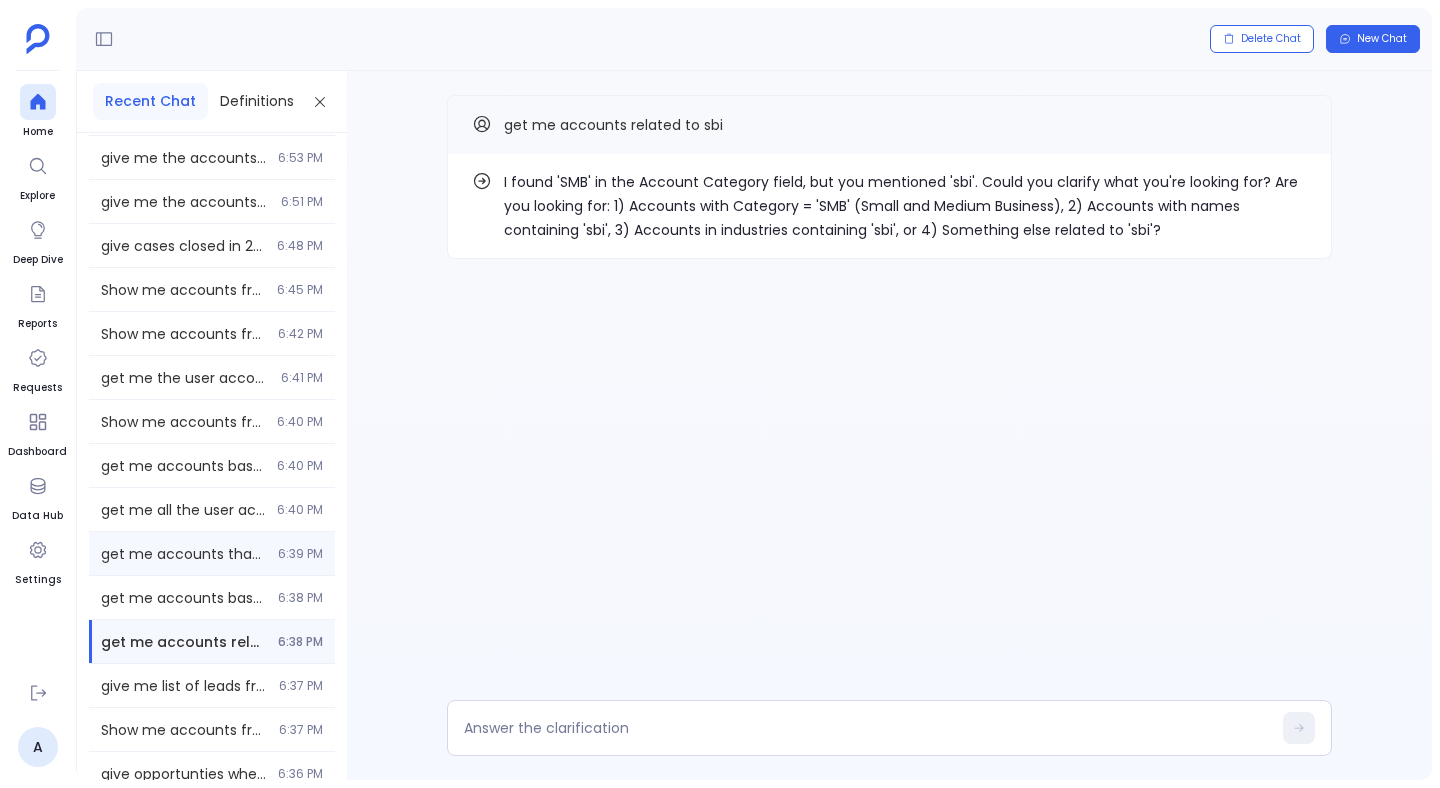 scroll, scrollTop: 120, scrollLeft: 0, axis: vertical 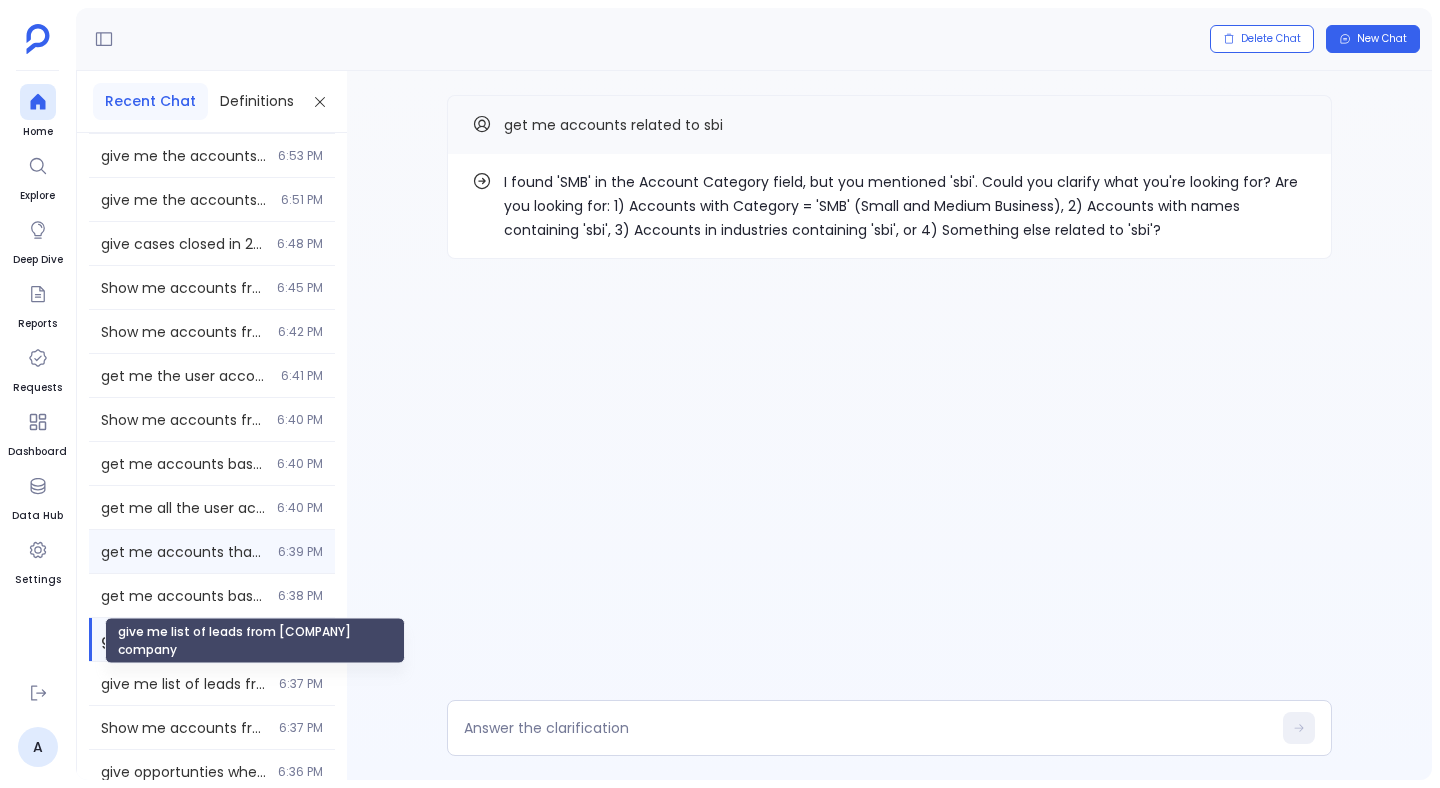 click on "give me list of leads from [COMPANY] company" at bounding box center [184, 684] 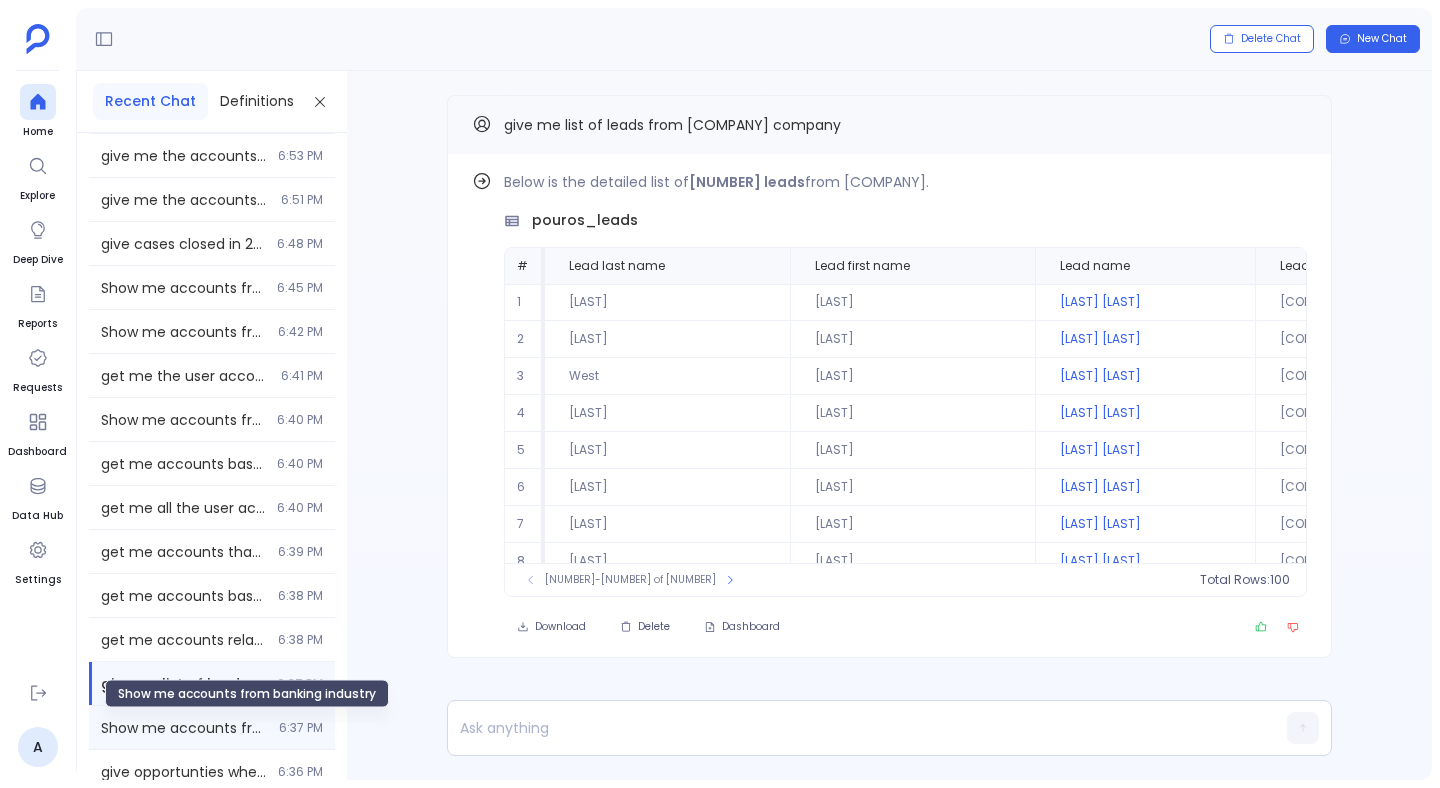 click on "Show me accounts from banking industry" at bounding box center [184, 728] 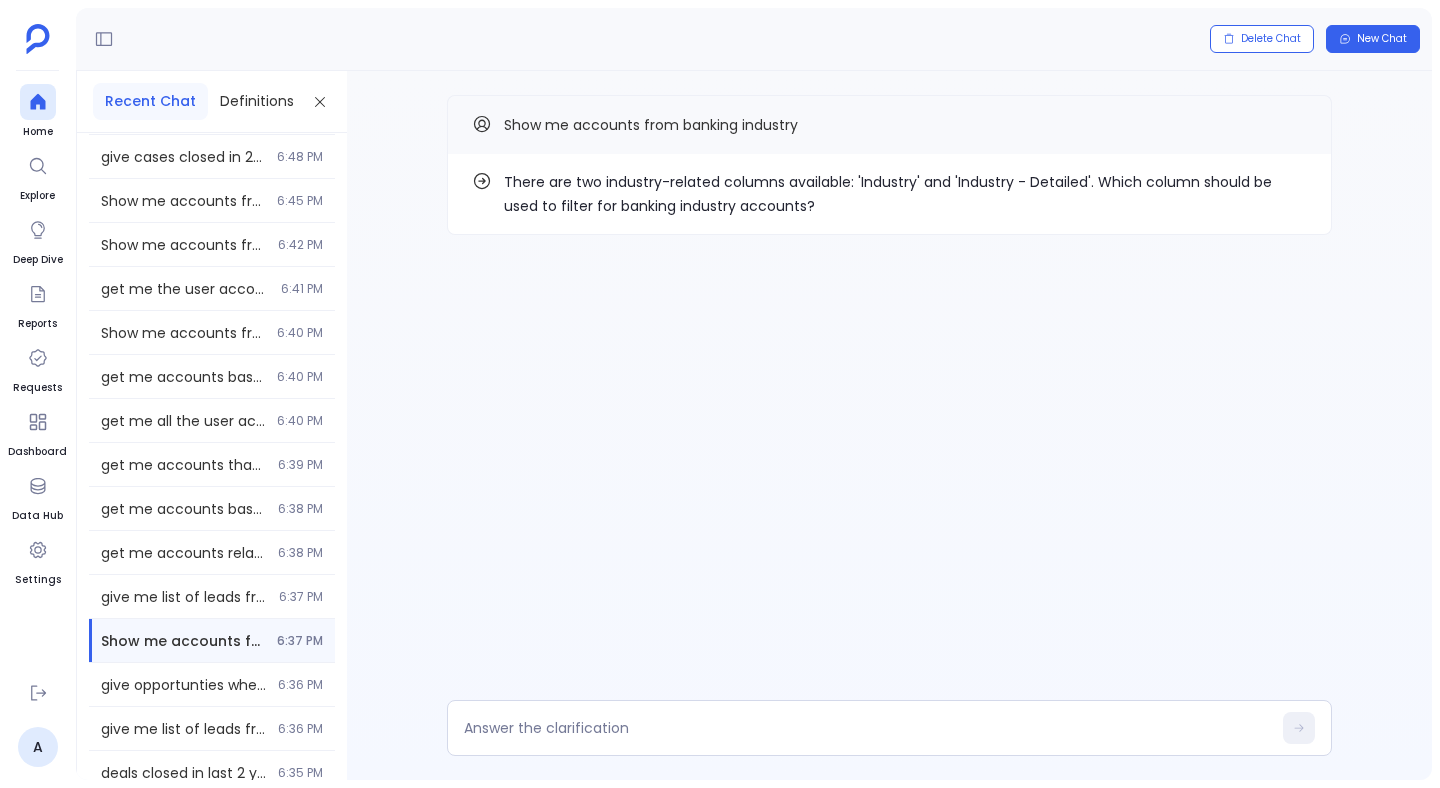 scroll, scrollTop: 204, scrollLeft: 0, axis: vertical 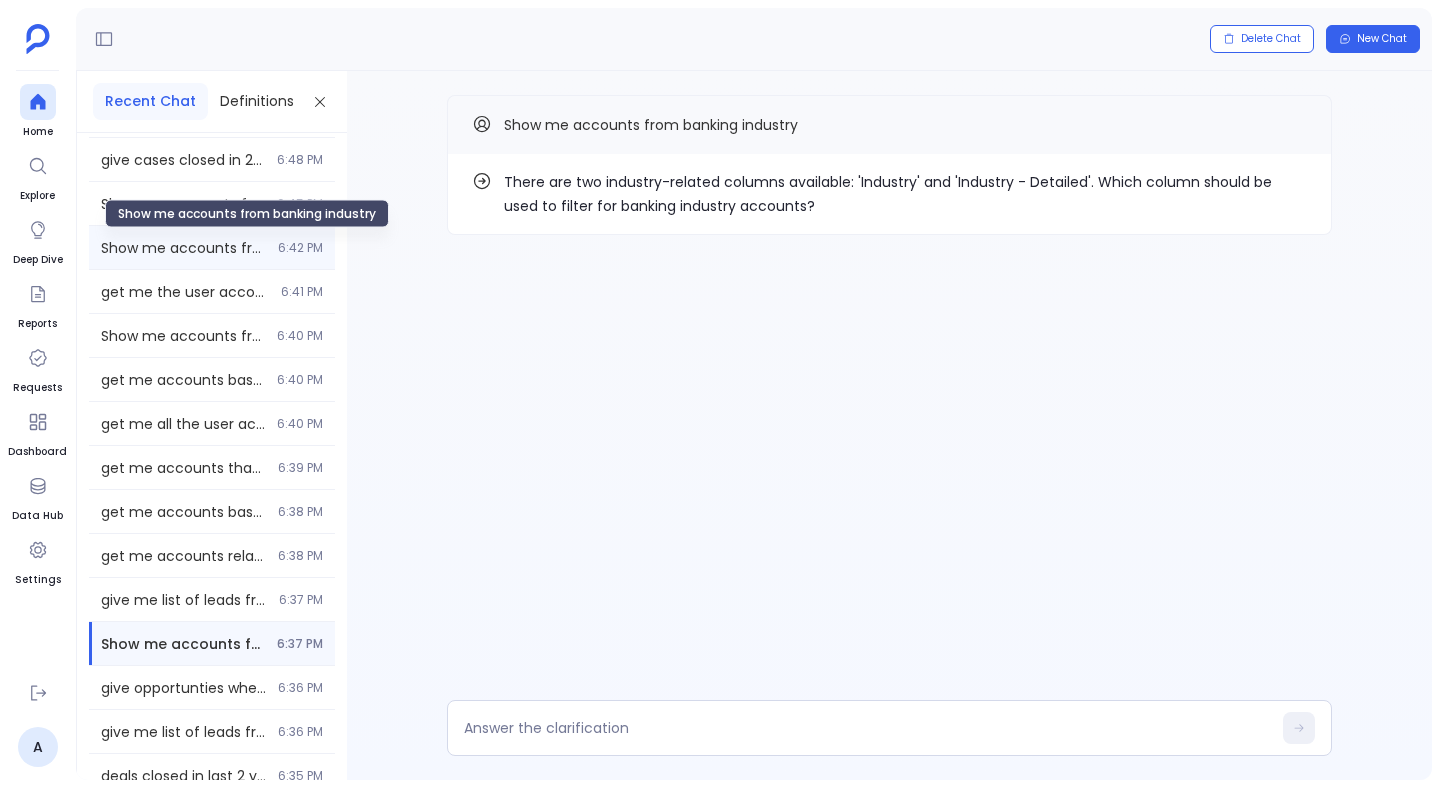 click on "Show me accounts from banking industry" at bounding box center [183, 248] 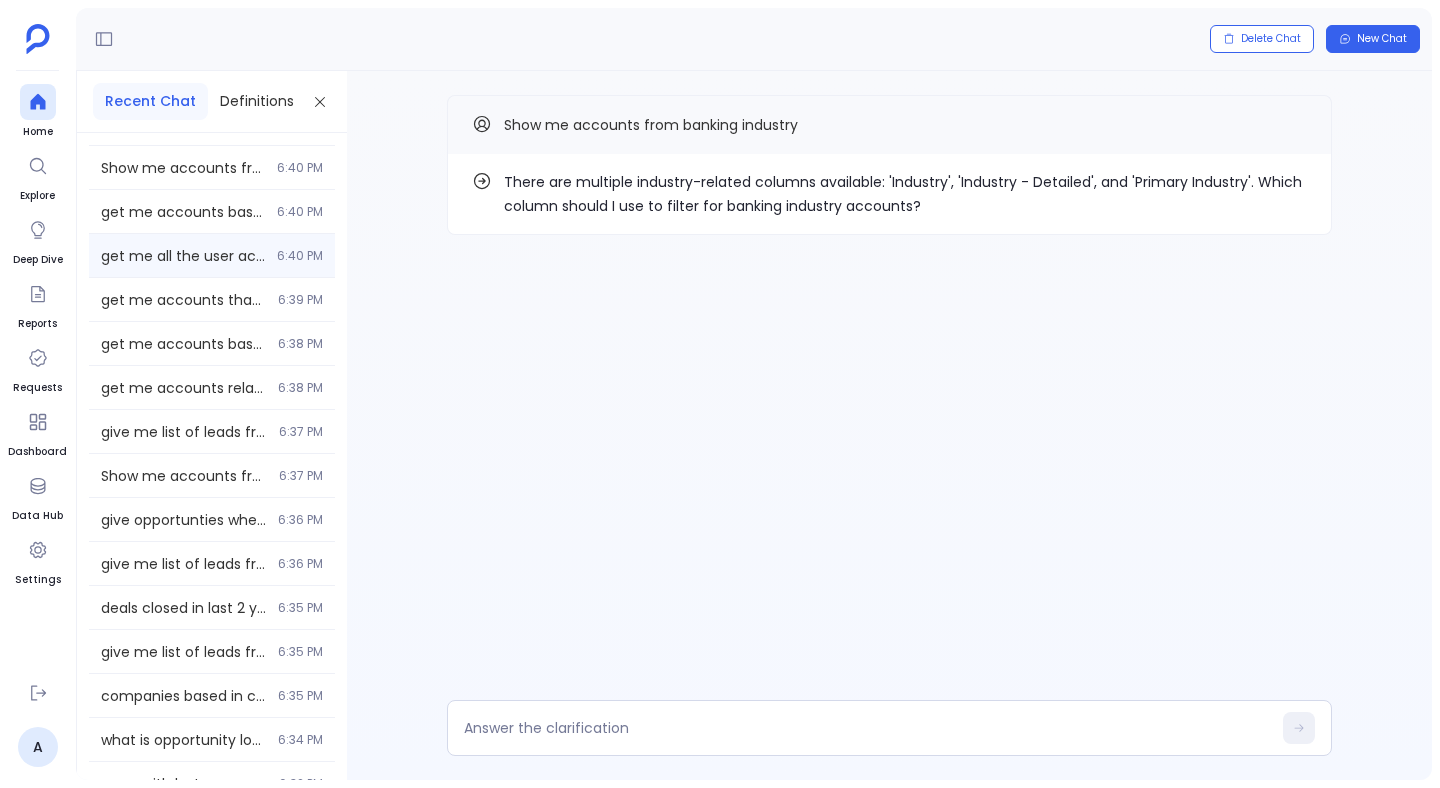 scroll, scrollTop: 378, scrollLeft: 0, axis: vertical 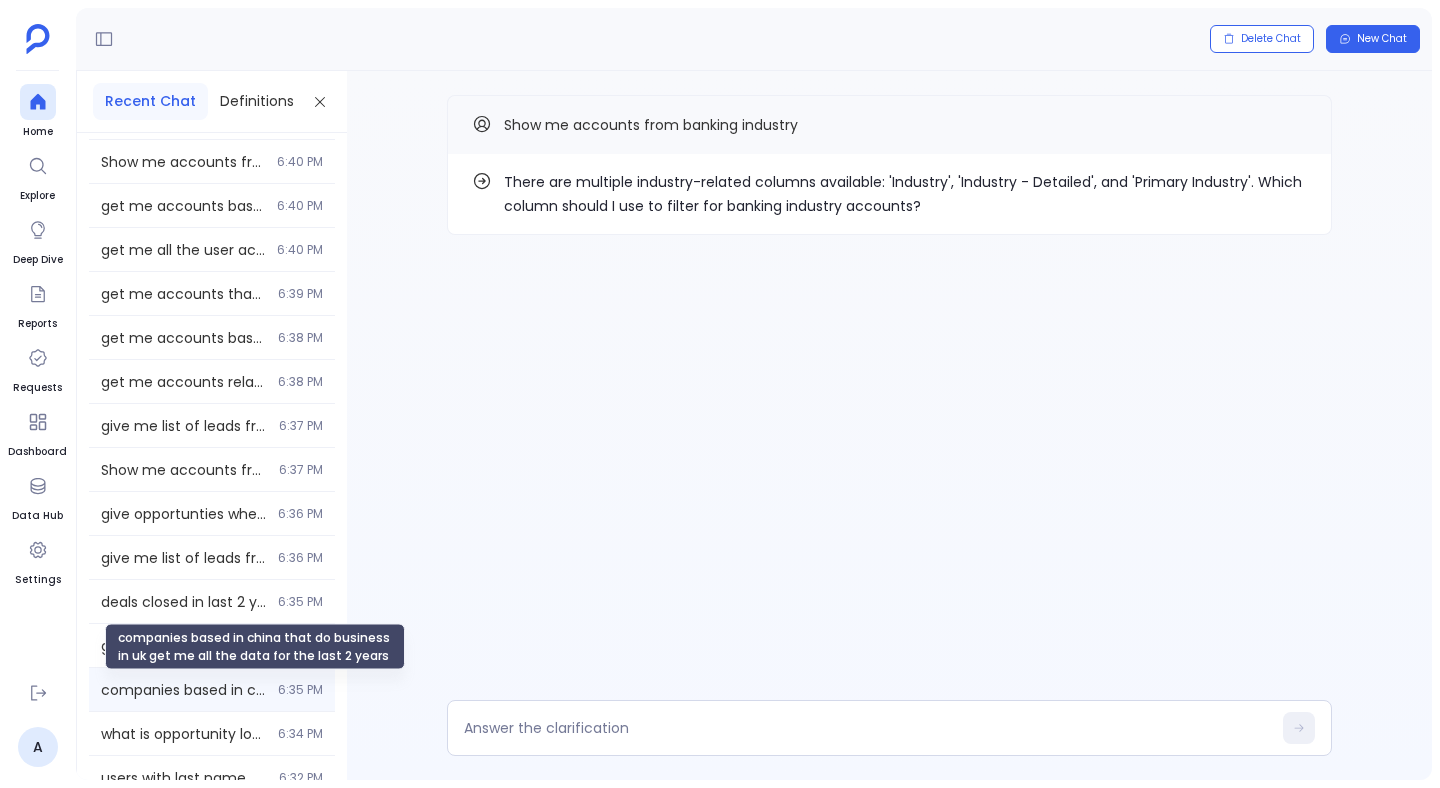 click on "companies based in china that do business in uk get me all the data for the last 2 years" at bounding box center [183, 690] 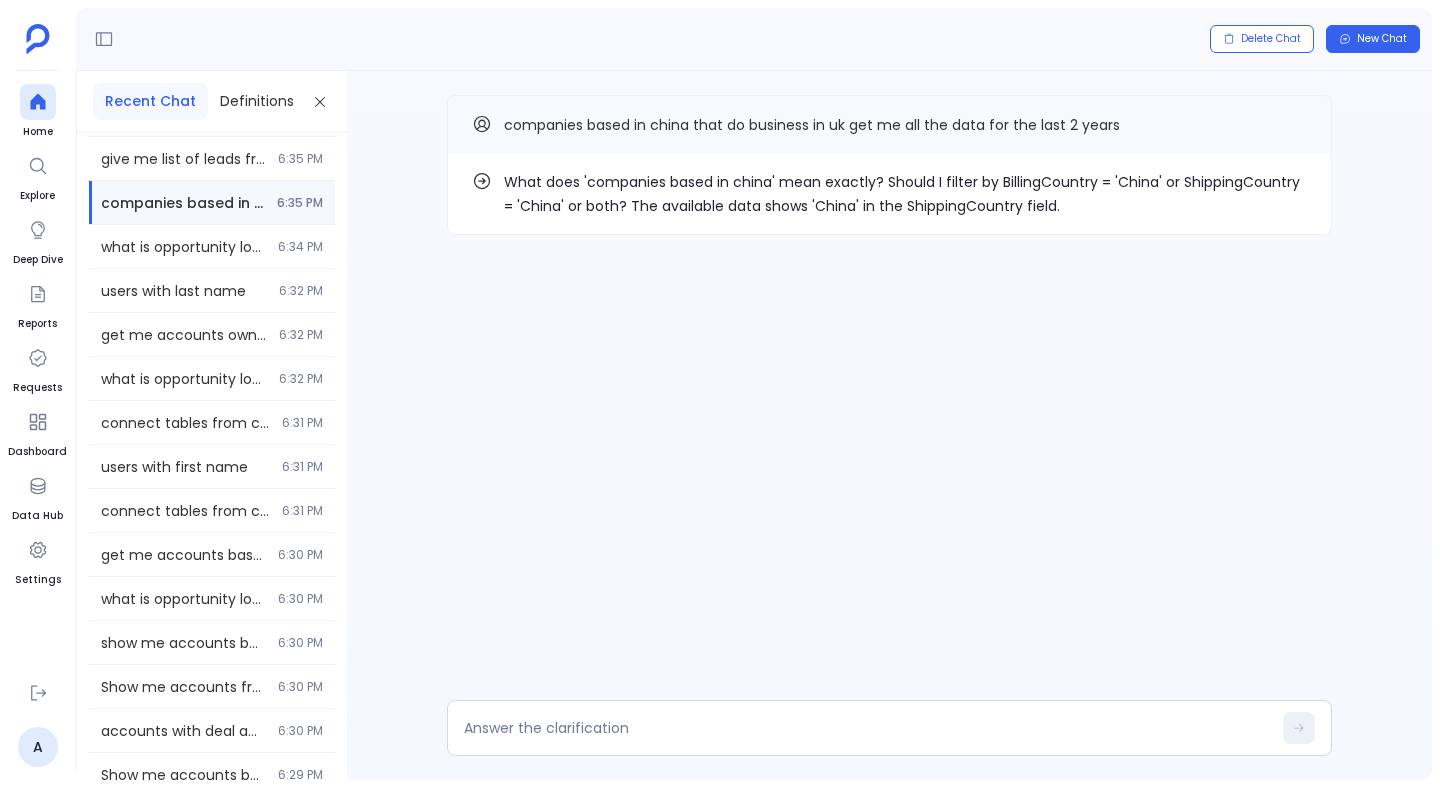 scroll, scrollTop: 878, scrollLeft: 0, axis: vertical 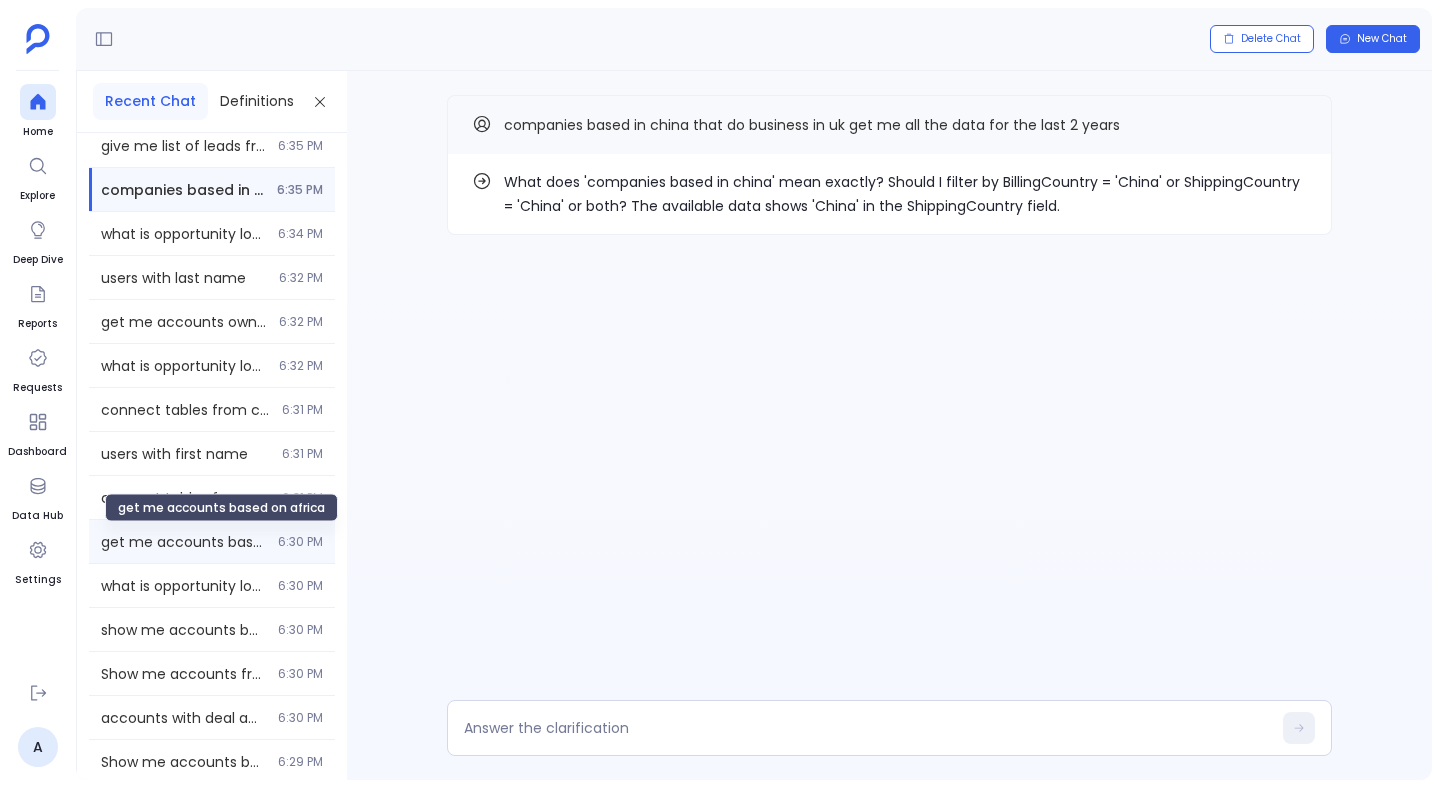 click on "get me accounts based on africa" at bounding box center [183, 542] 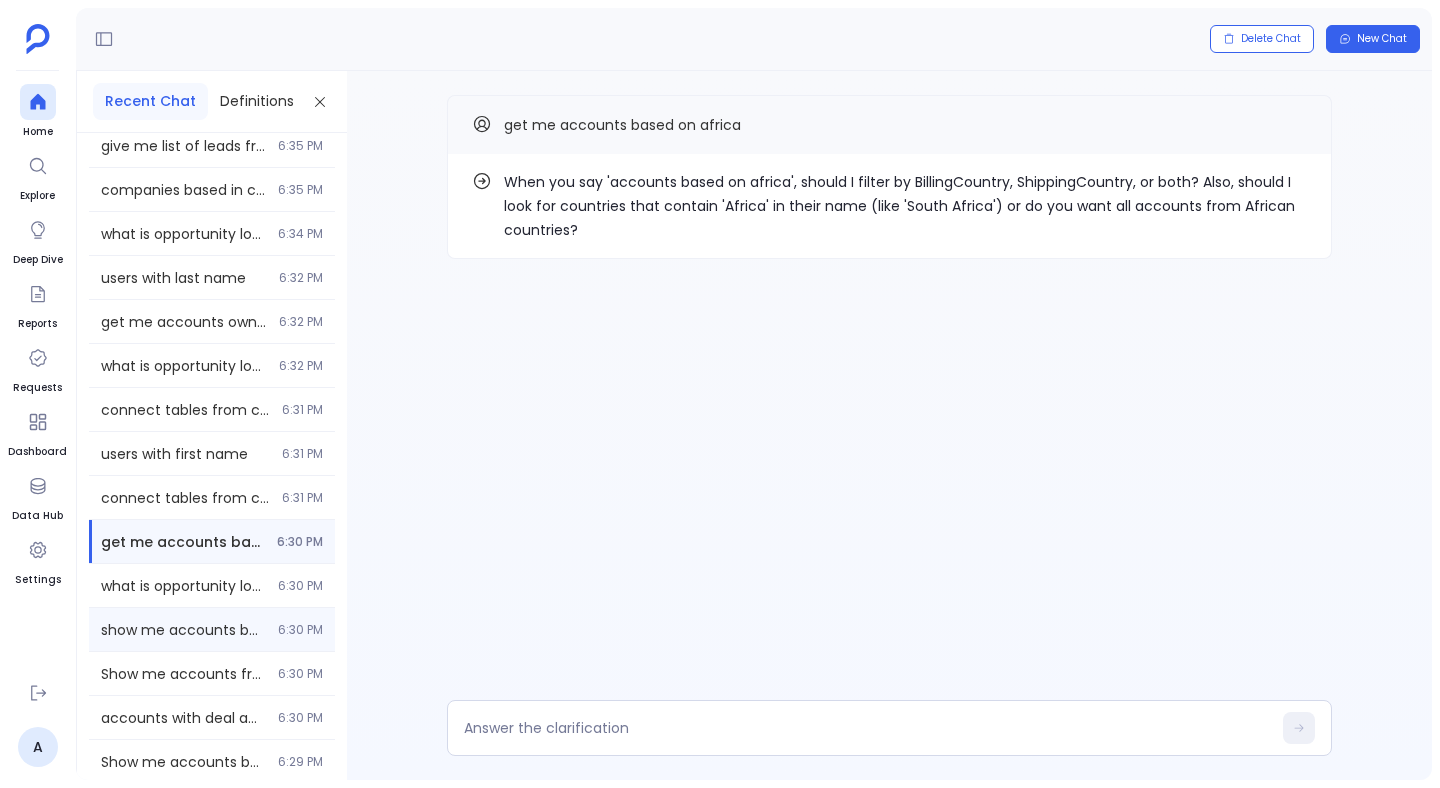 click on "show me accounts based on kl [TIME]" at bounding box center (212, 629) 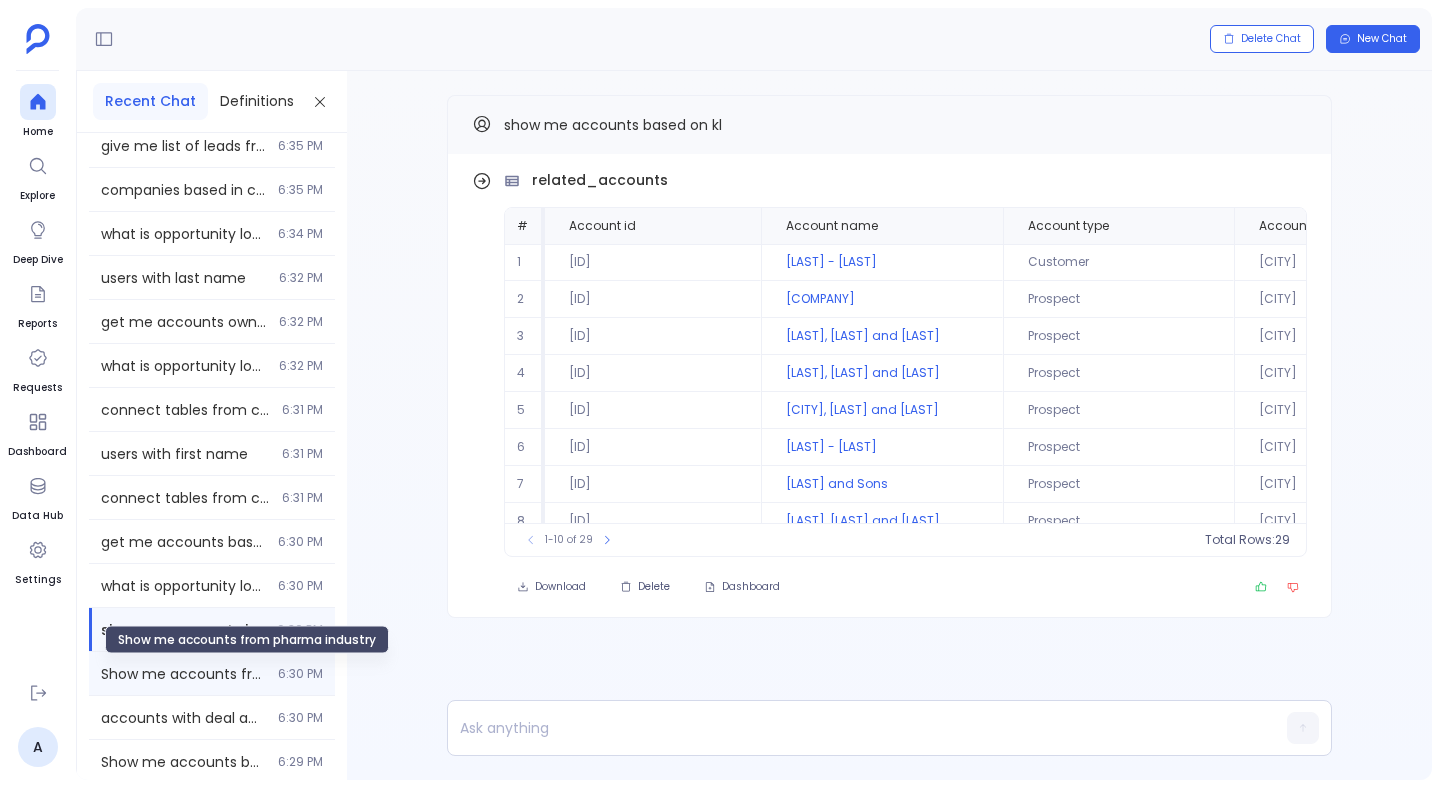 click on "Show me accounts from pharma industry" at bounding box center (183, 674) 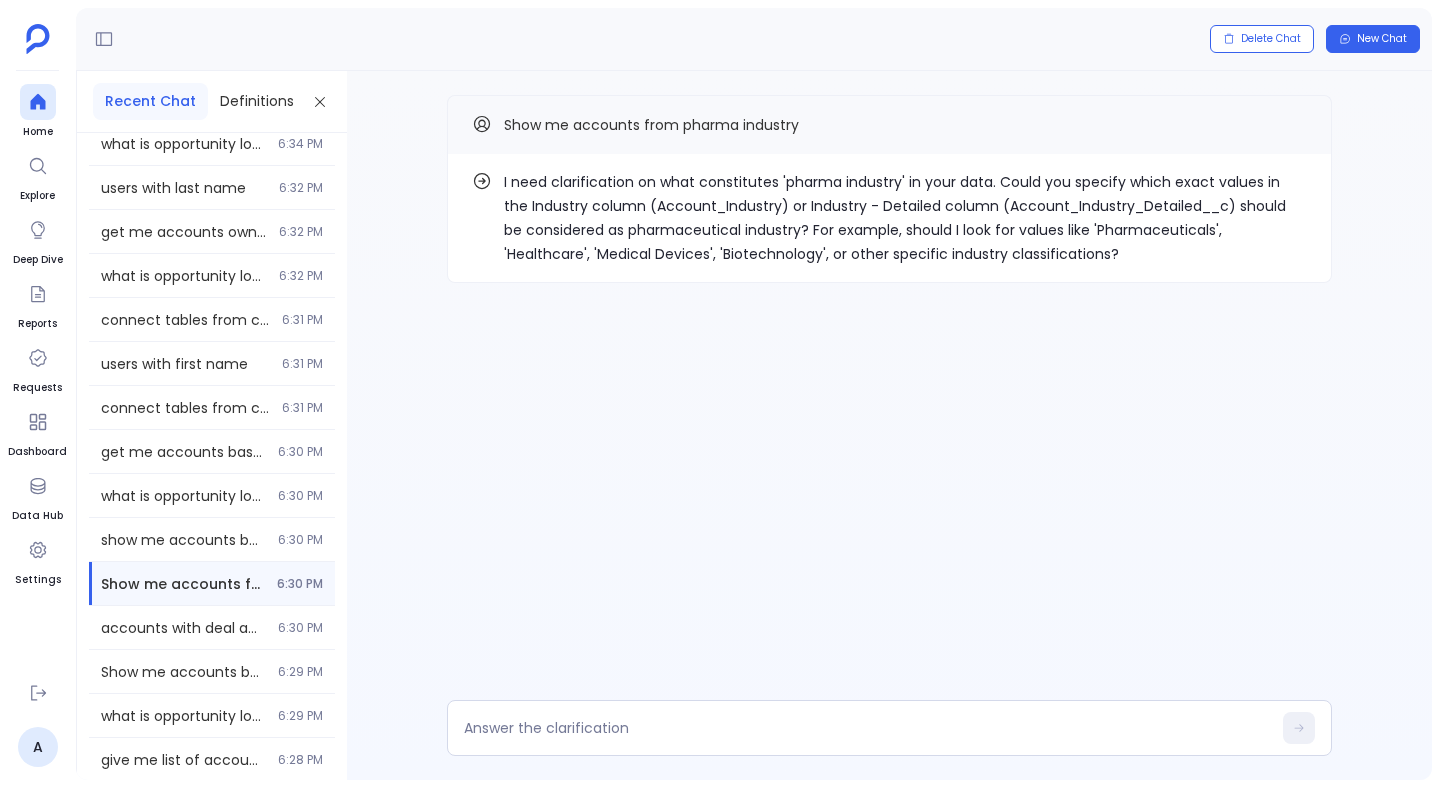 scroll, scrollTop: 979, scrollLeft: 0, axis: vertical 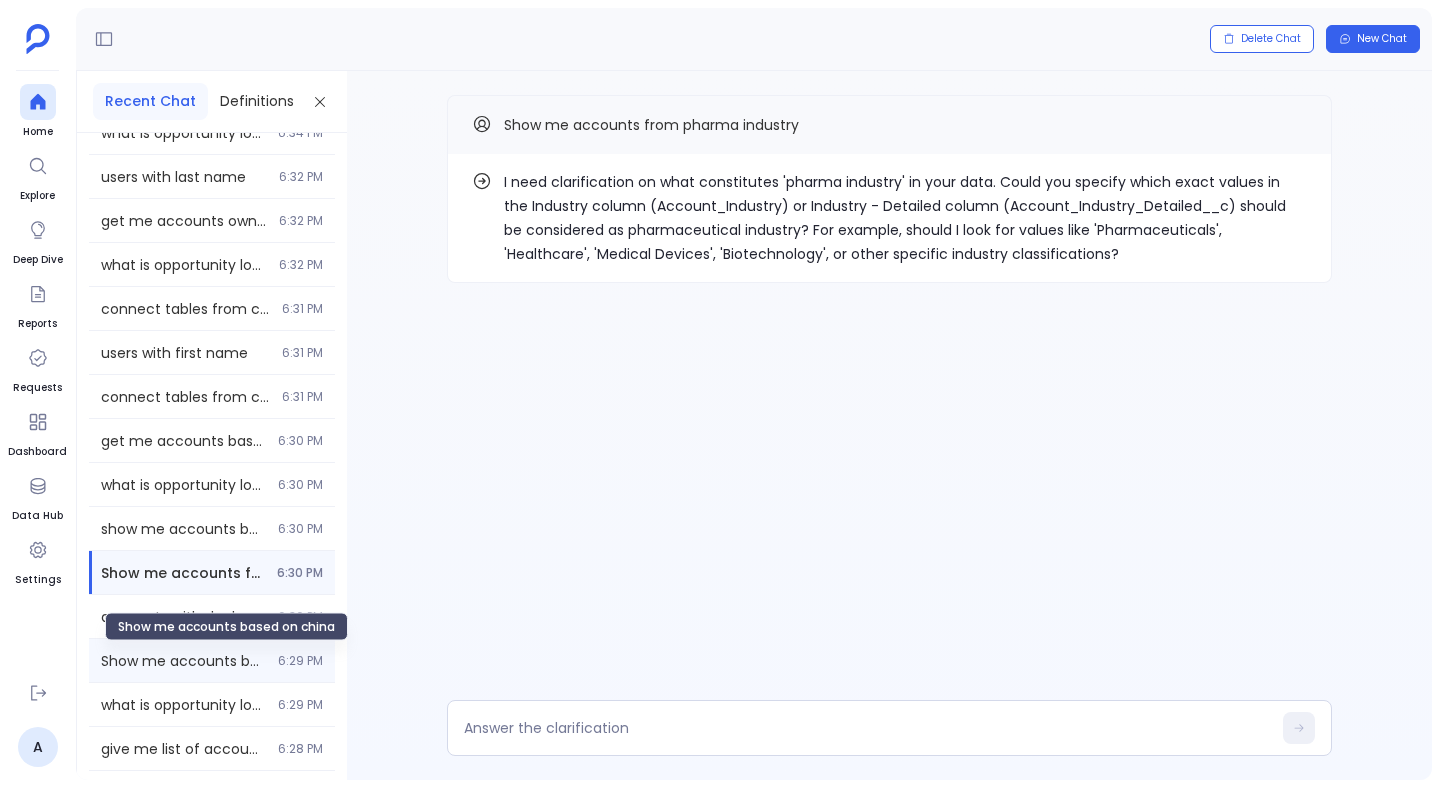 click on "Show me accounts based on china" at bounding box center (183, 661) 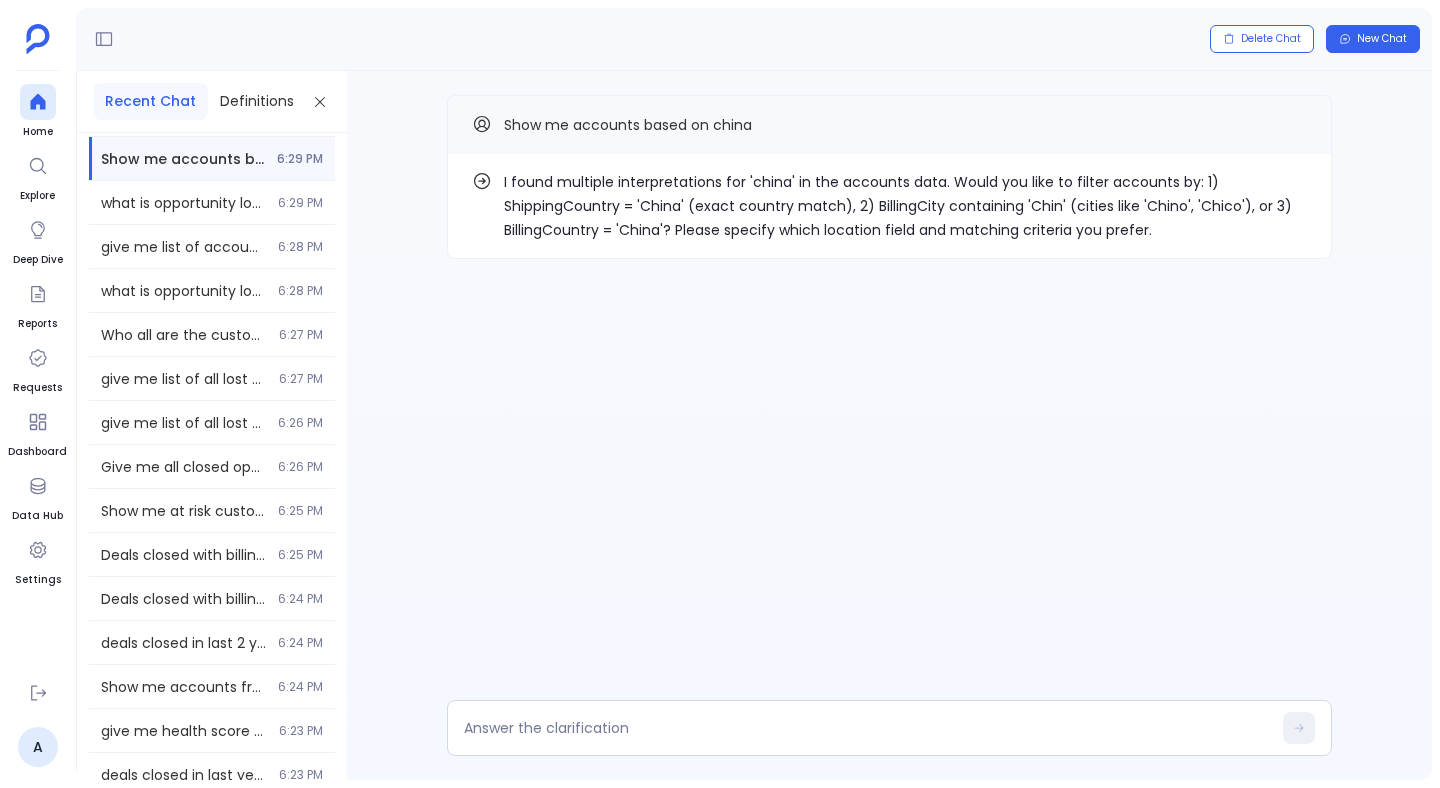 scroll, scrollTop: 1489, scrollLeft: 0, axis: vertical 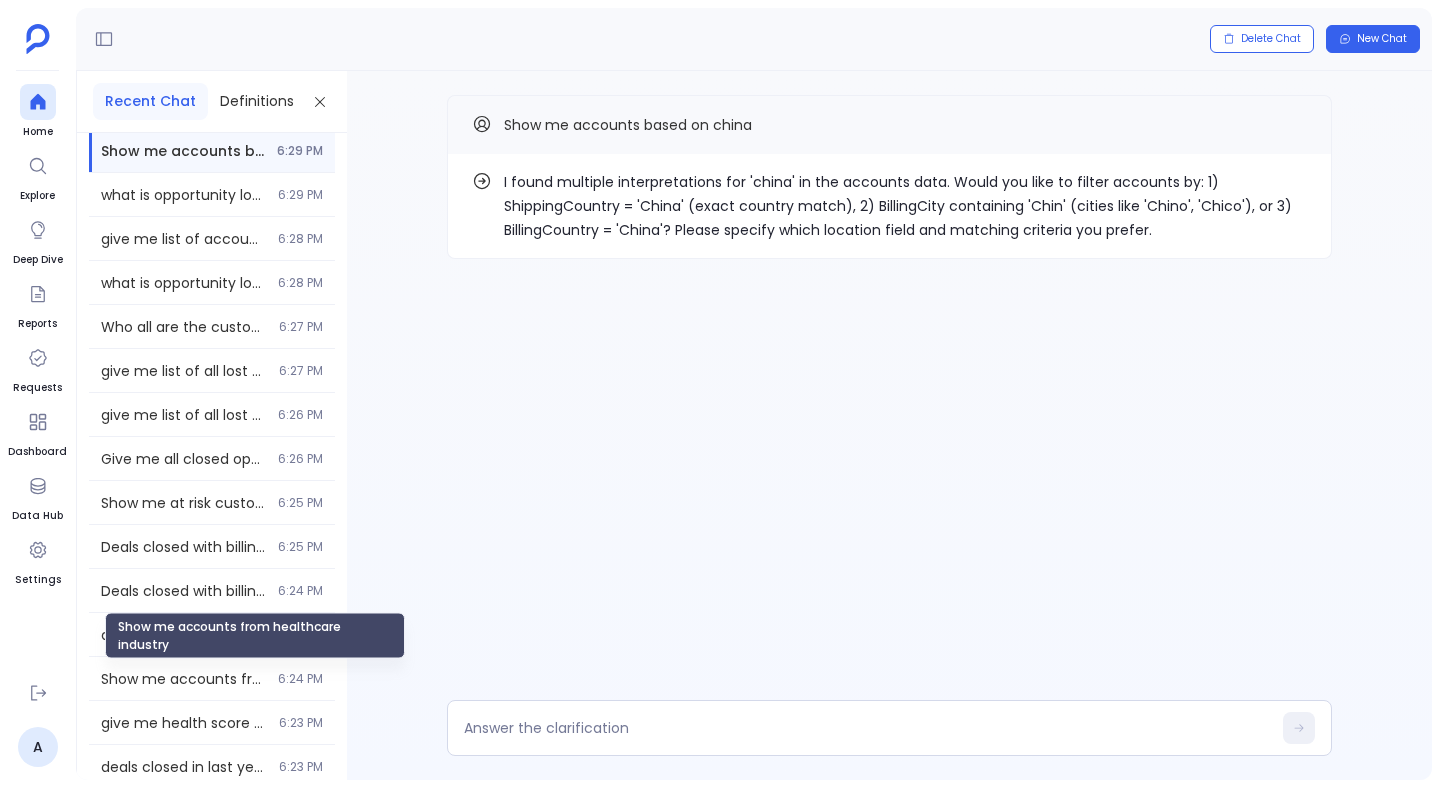 click on "Show me accounts from healthcare industry" at bounding box center [183, 679] 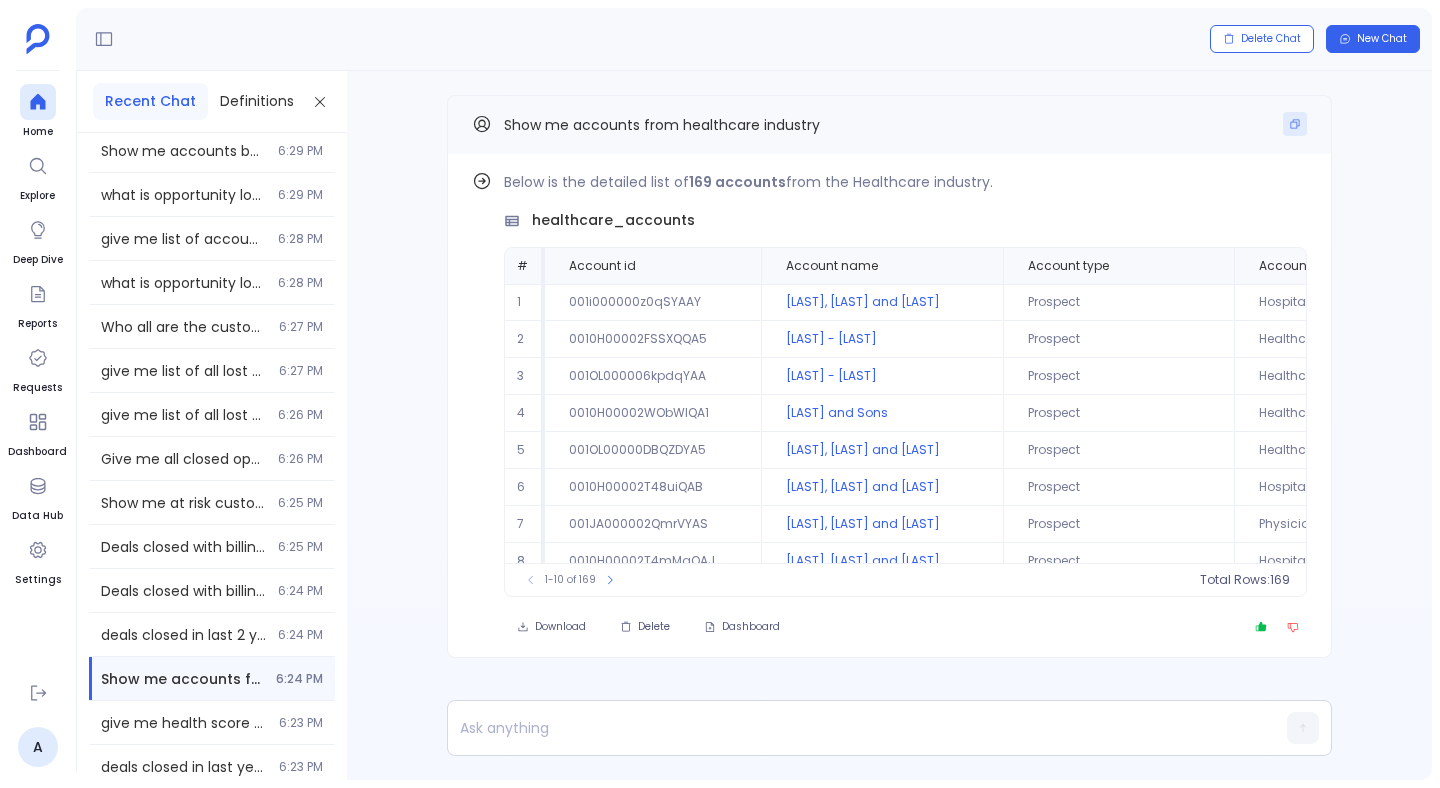 click 